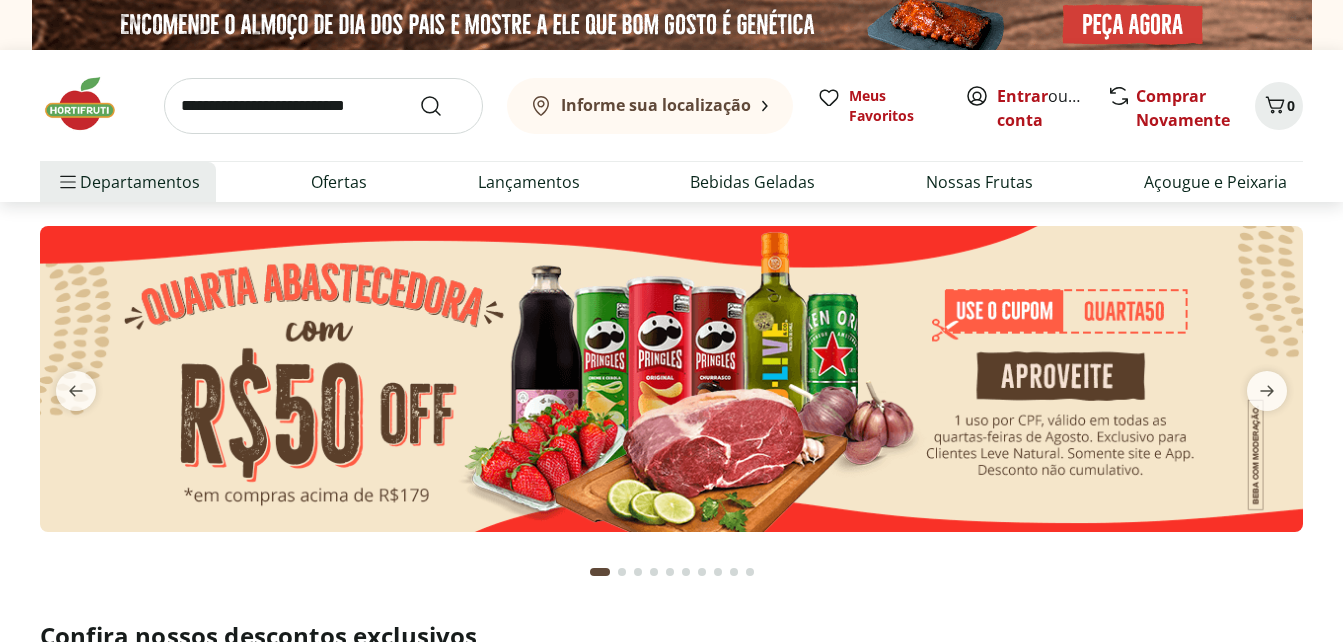 scroll, scrollTop: 0, scrollLeft: 0, axis: both 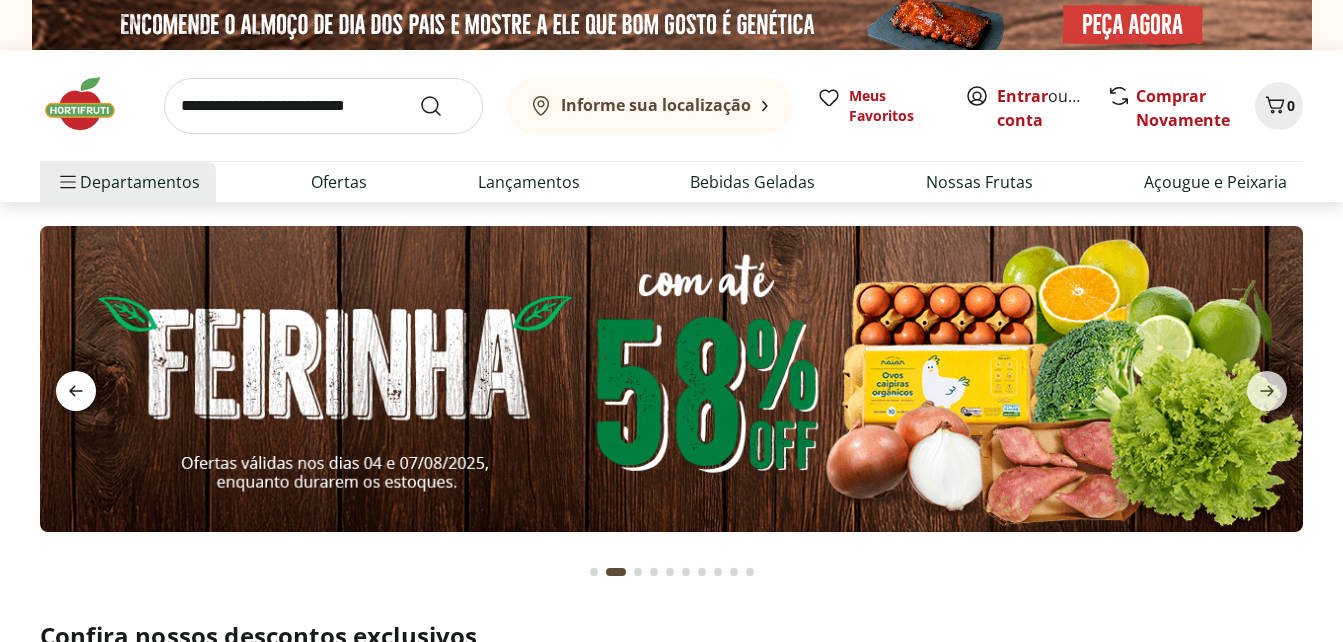 click 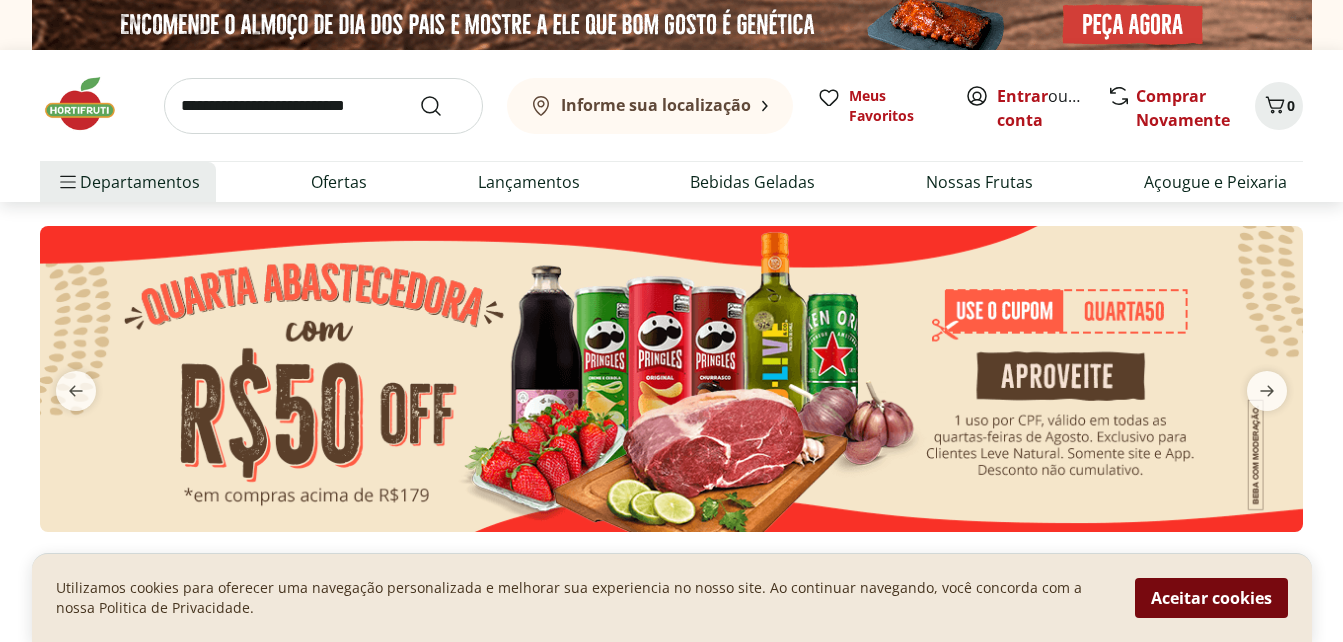 click on "Aceitar cookies" at bounding box center [1211, 598] 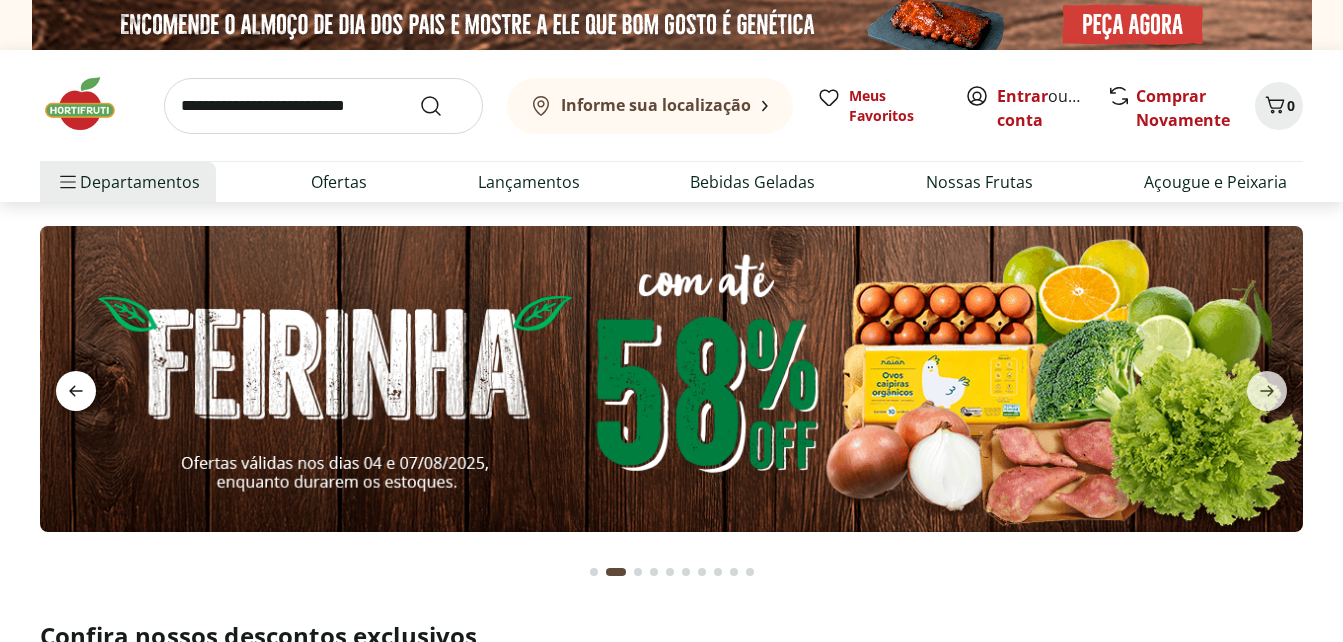 click 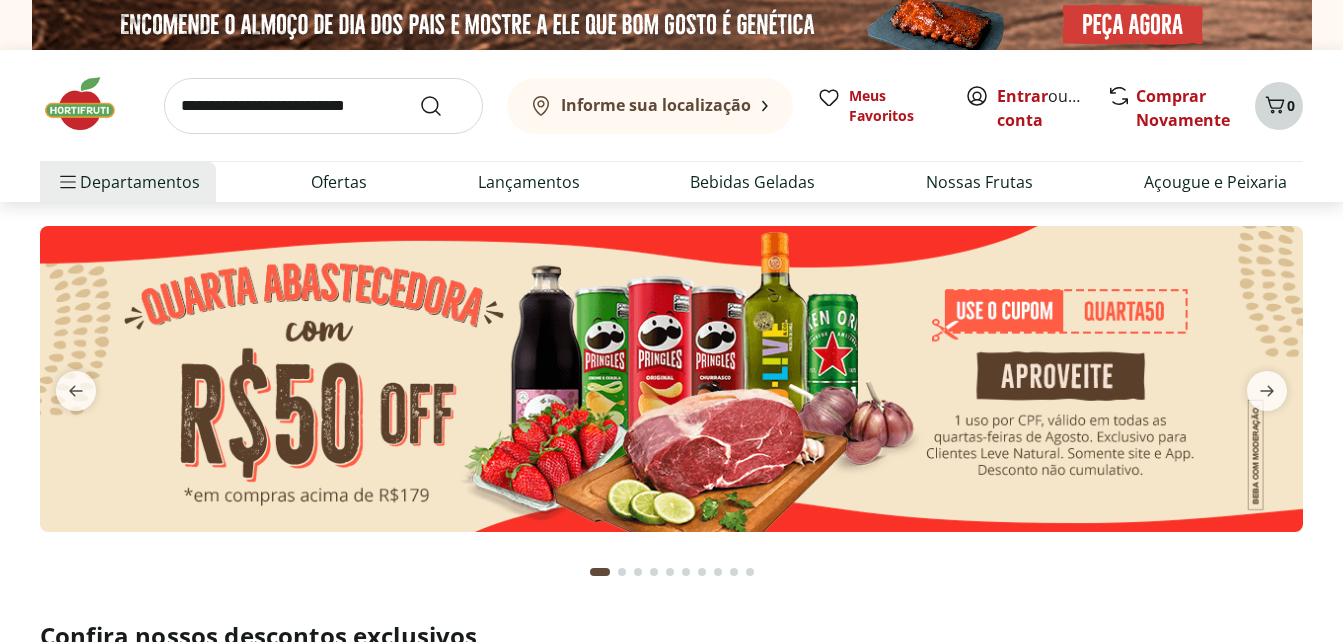 click 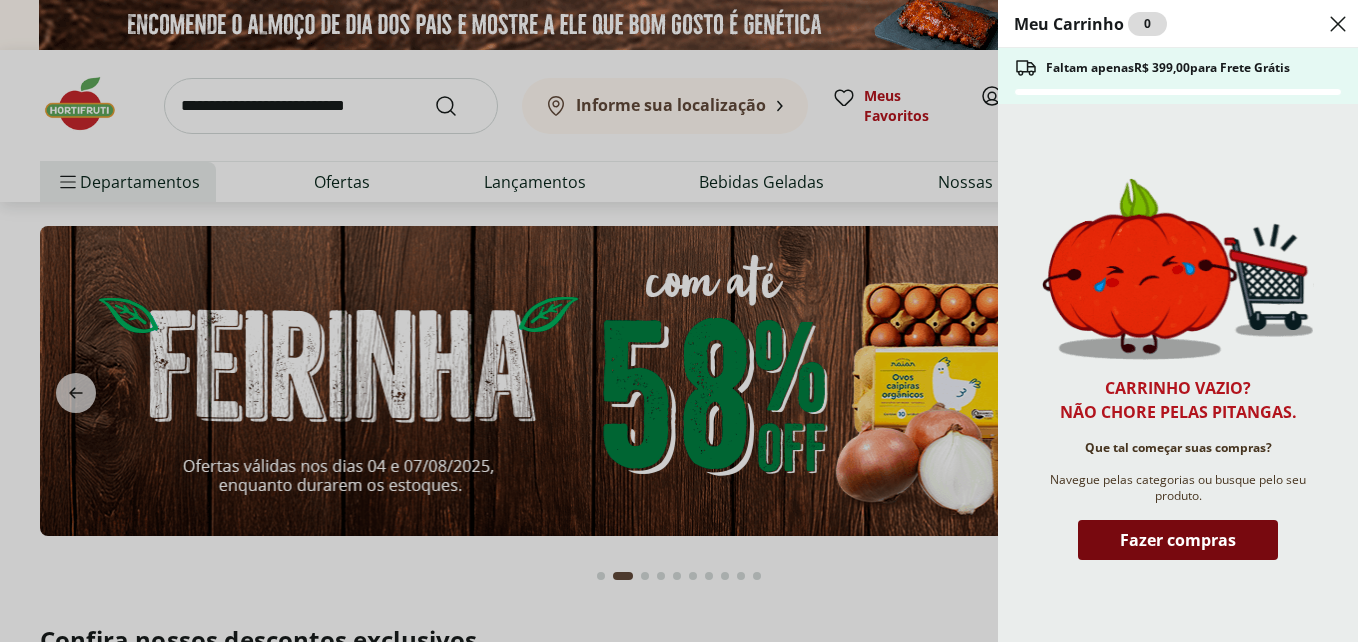 click on "Fazer compras" at bounding box center (1178, 540) 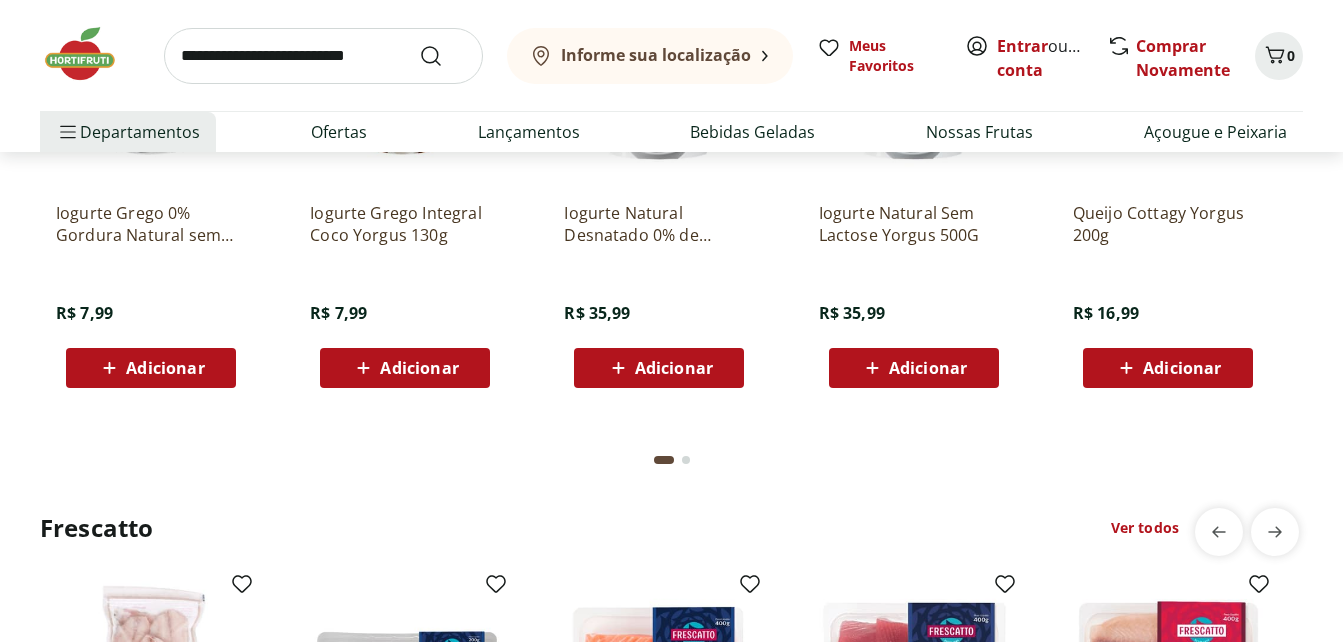 scroll, scrollTop: 5000, scrollLeft: 0, axis: vertical 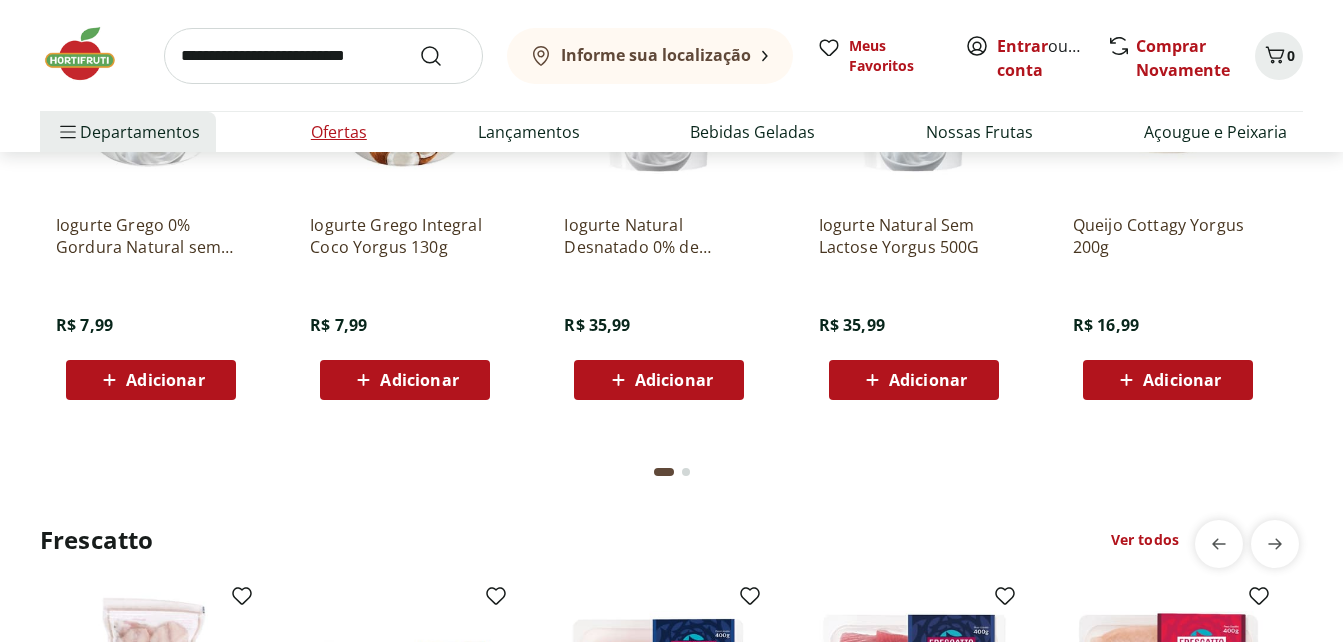 click on "Ofertas" at bounding box center [339, 132] 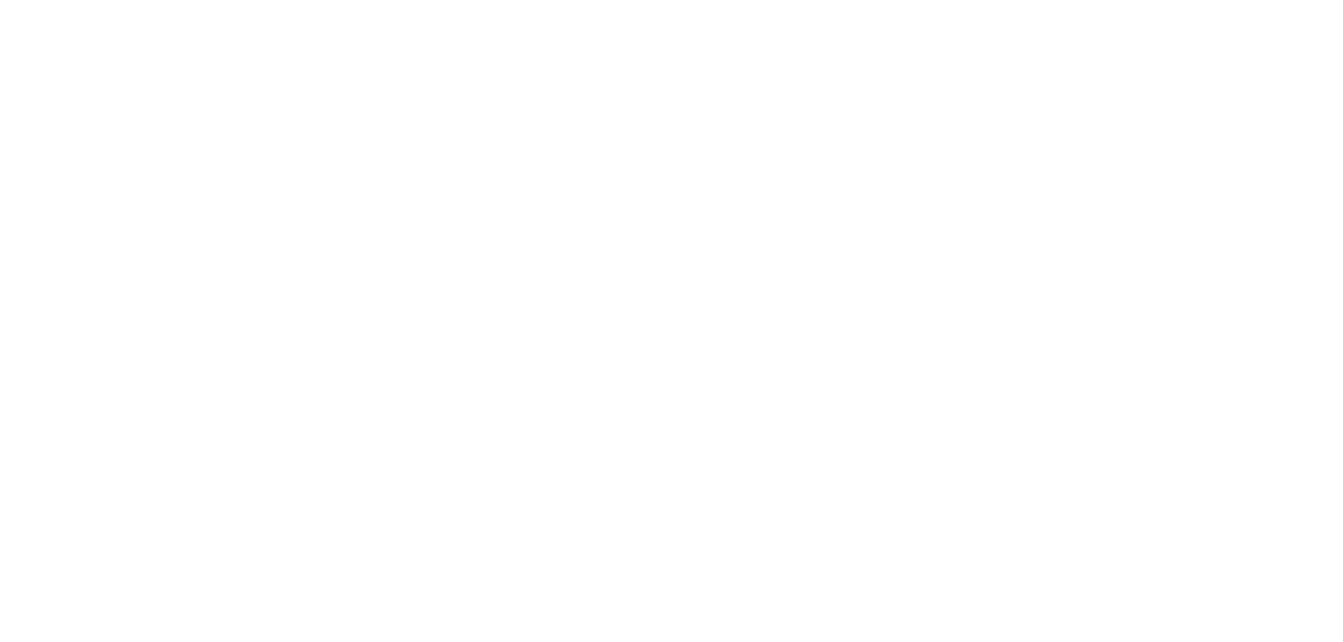 scroll, scrollTop: 0, scrollLeft: 0, axis: both 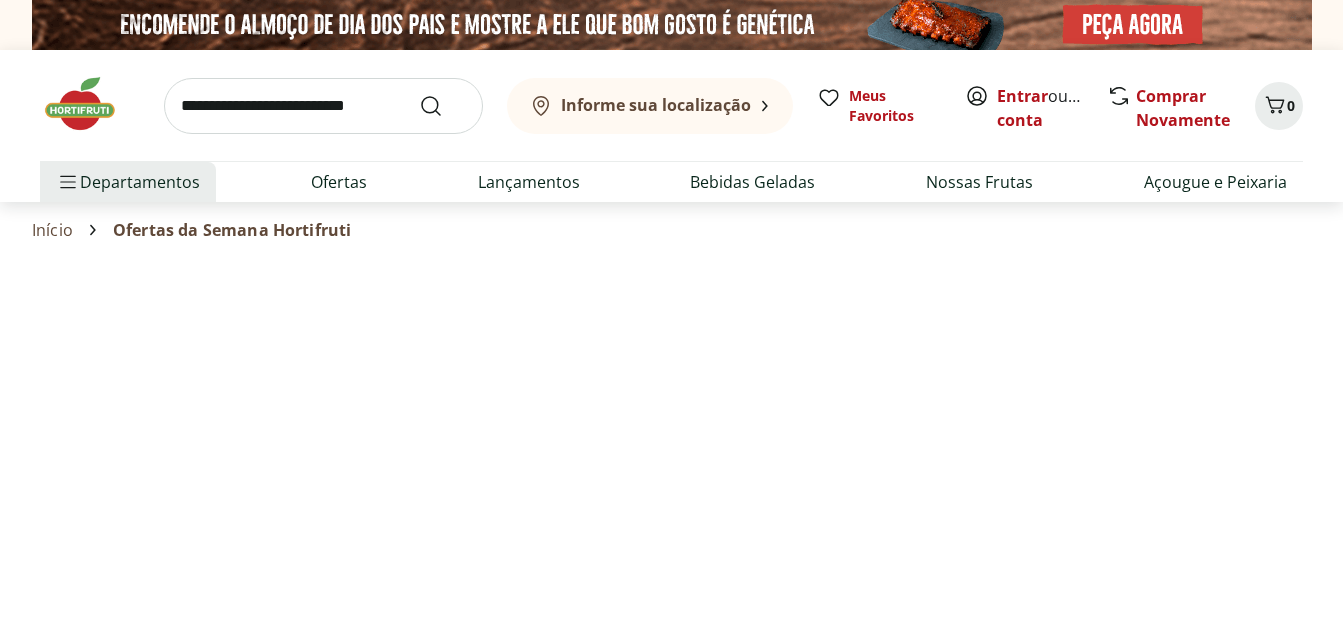 select on "**********" 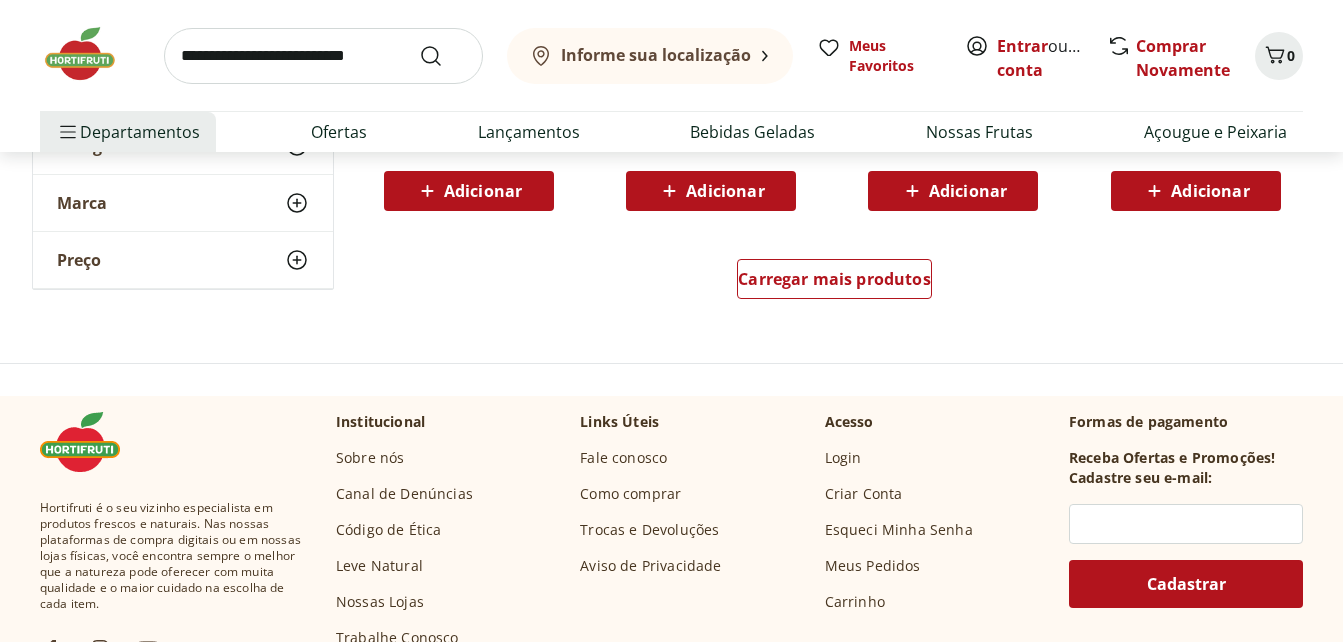 scroll, scrollTop: 1400, scrollLeft: 0, axis: vertical 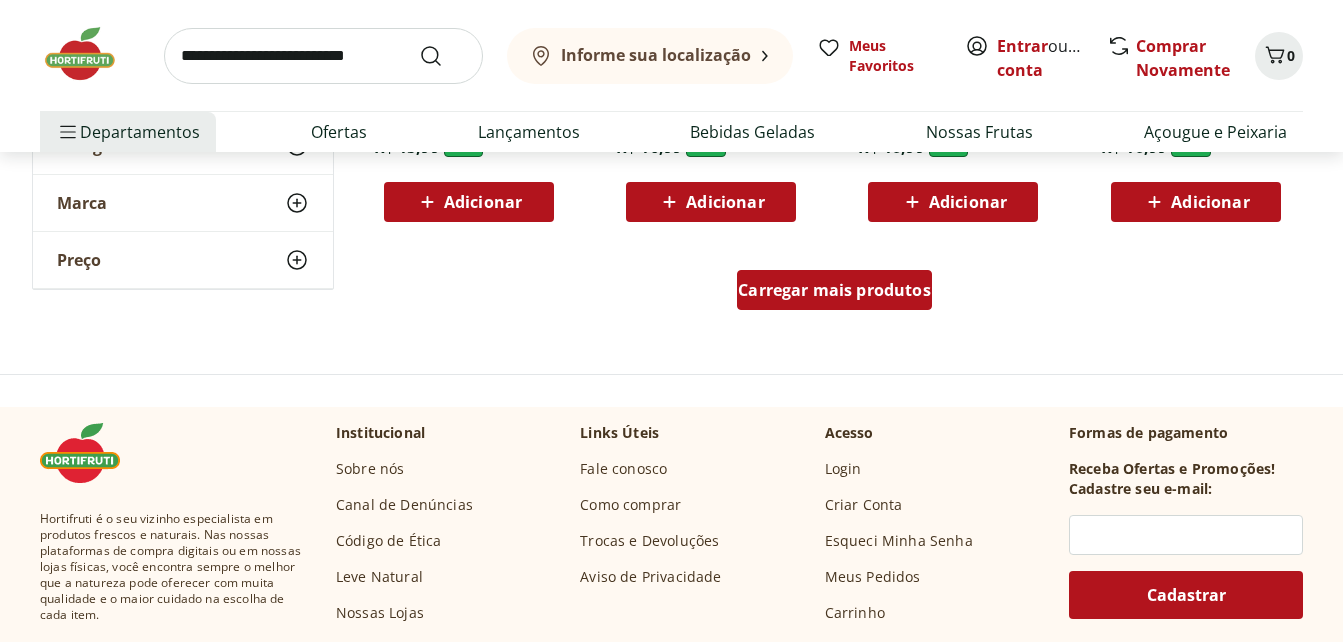 click on "Carregar mais produtos" at bounding box center [834, 290] 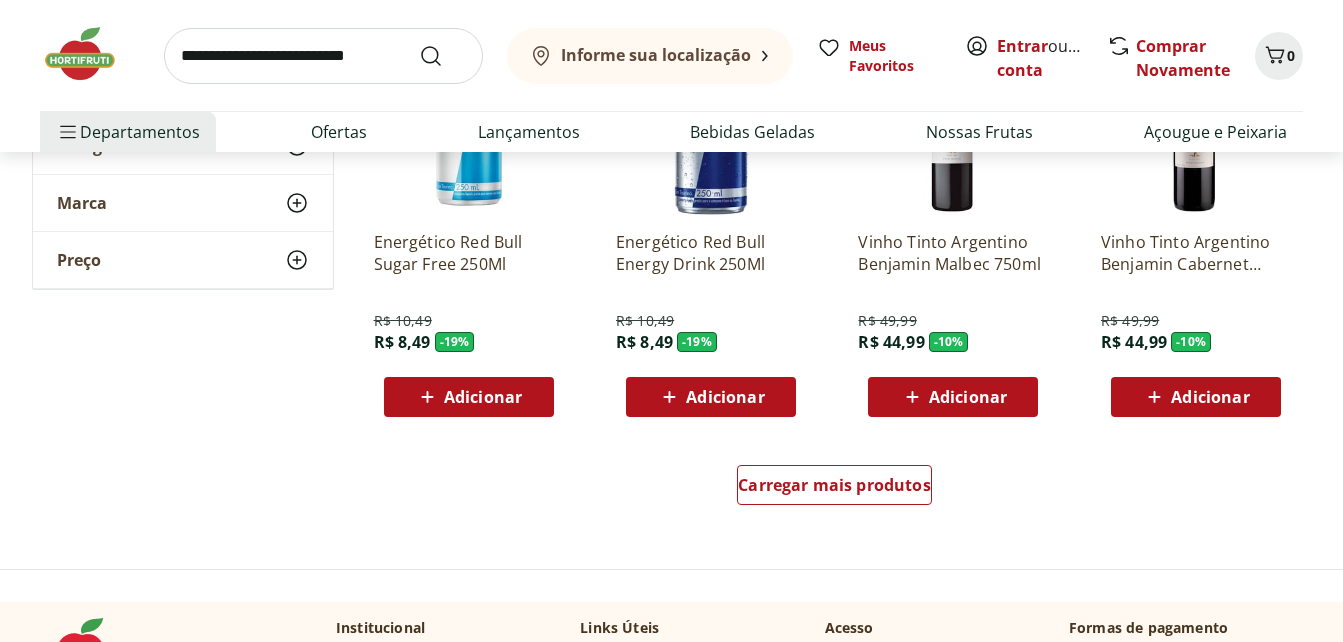 scroll, scrollTop: 2700, scrollLeft: 0, axis: vertical 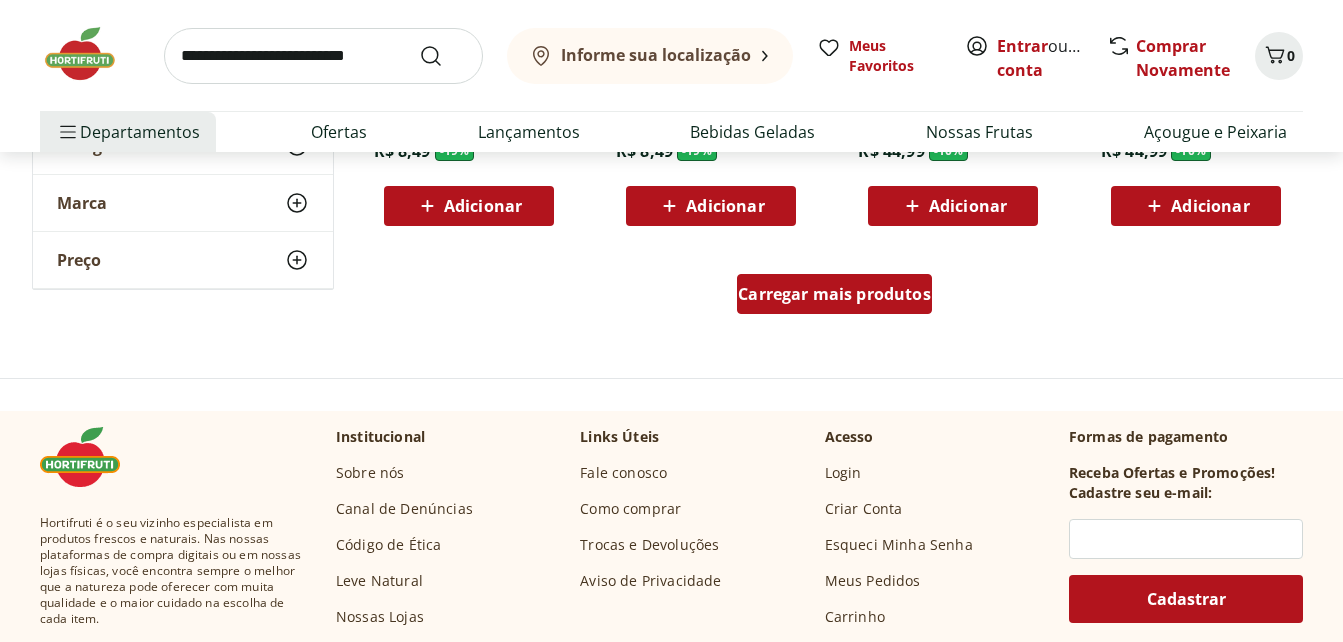 click on "Carregar mais produtos" at bounding box center [834, 294] 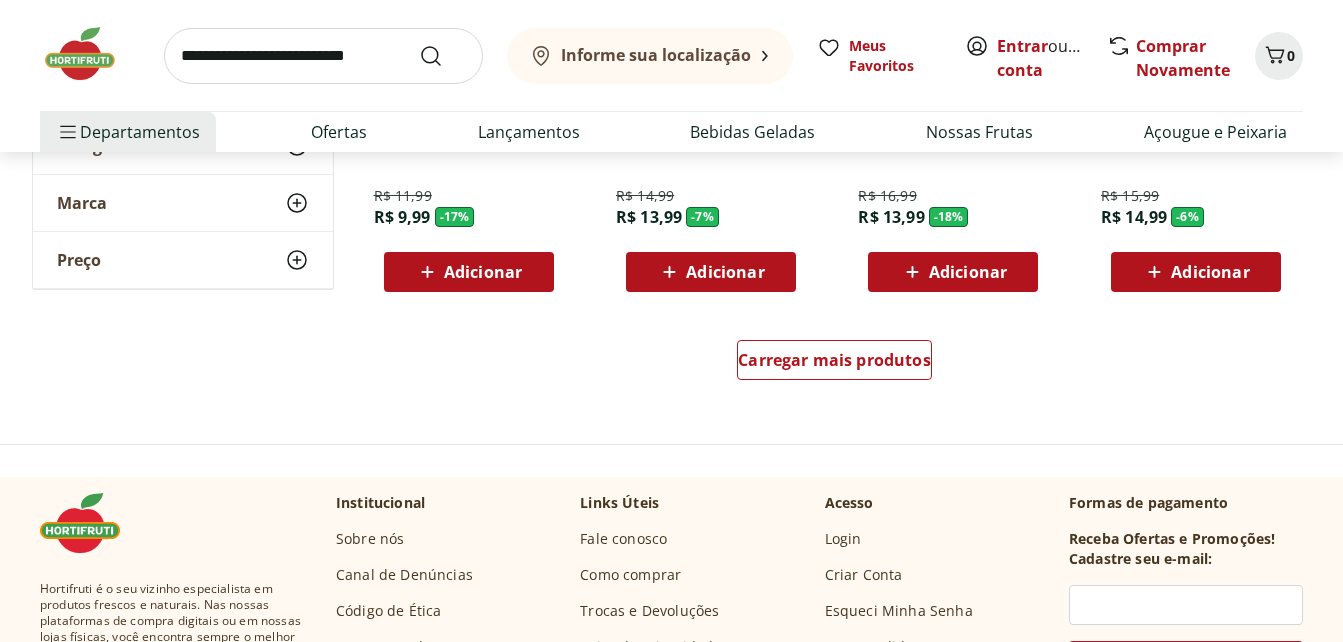scroll, scrollTop: 4000, scrollLeft: 0, axis: vertical 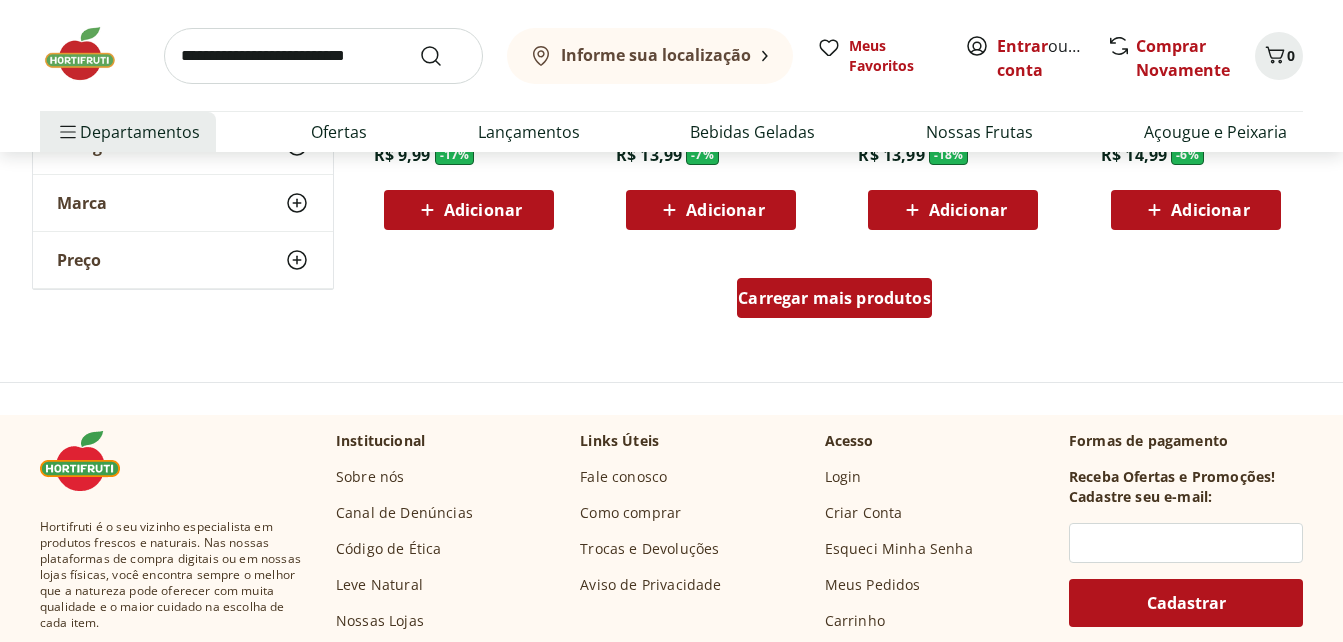 click on "Carregar mais produtos" at bounding box center [834, 298] 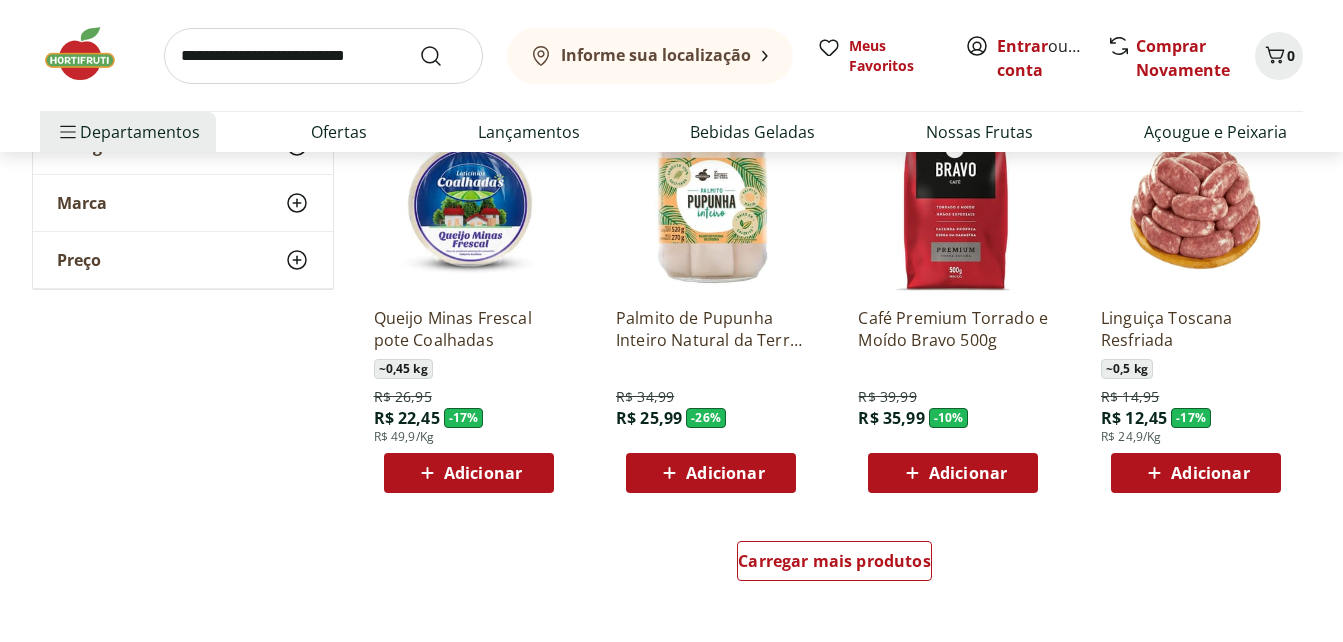 scroll, scrollTop: 5100, scrollLeft: 0, axis: vertical 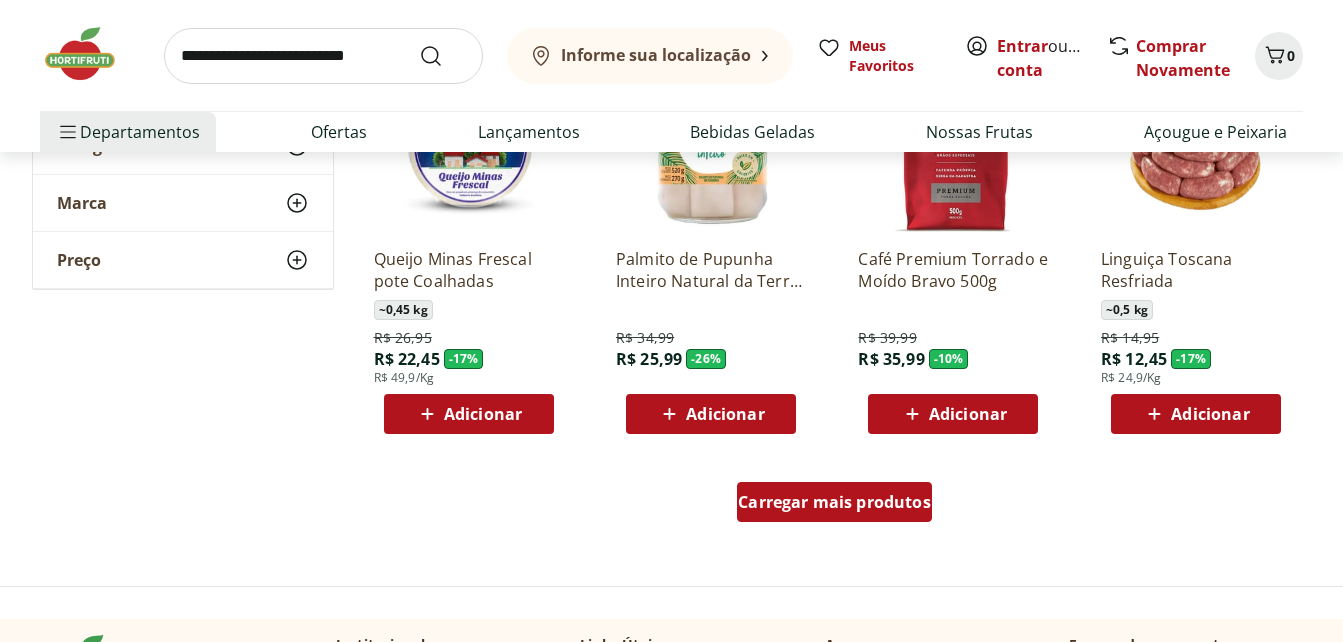 click on "Carregar mais produtos" at bounding box center (834, 502) 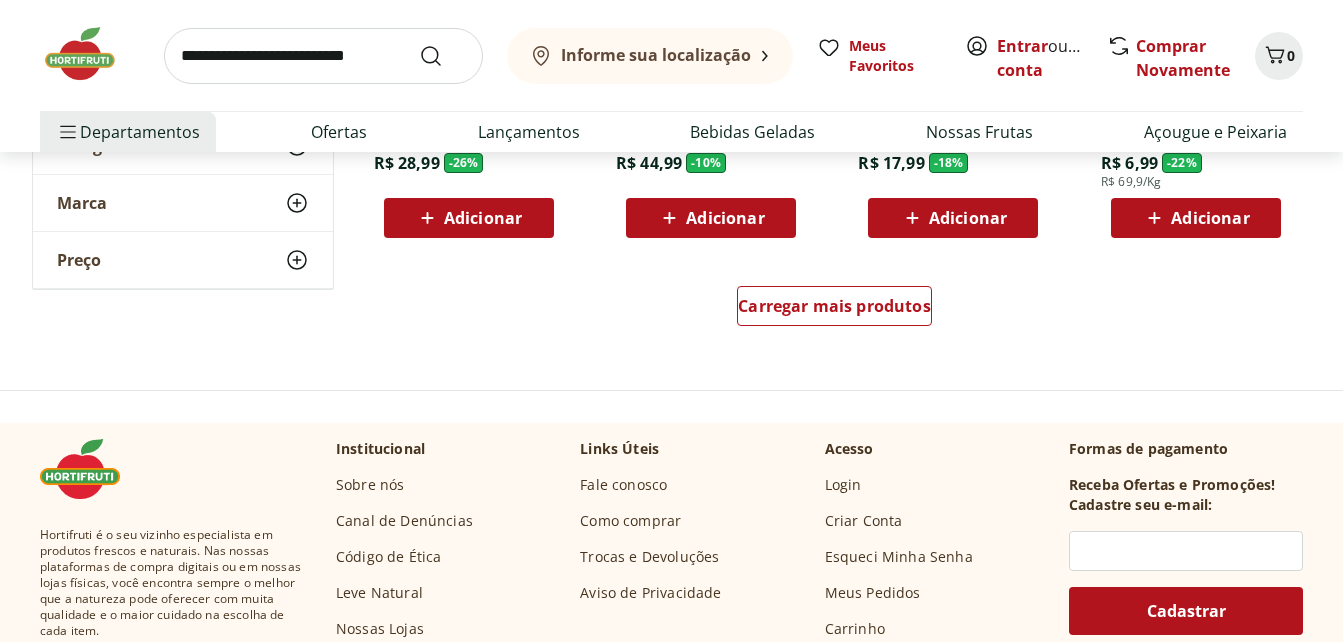 scroll, scrollTop: 6500, scrollLeft: 0, axis: vertical 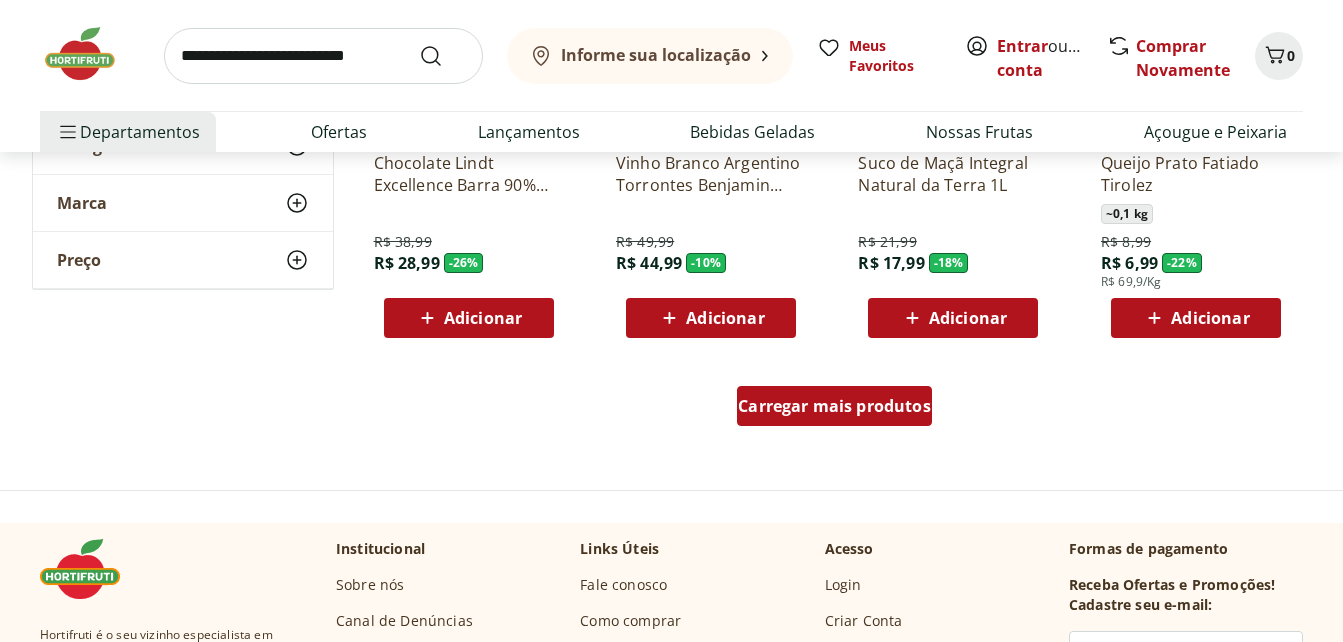 click on "Carregar mais produtos" at bounding box center (834, 406) 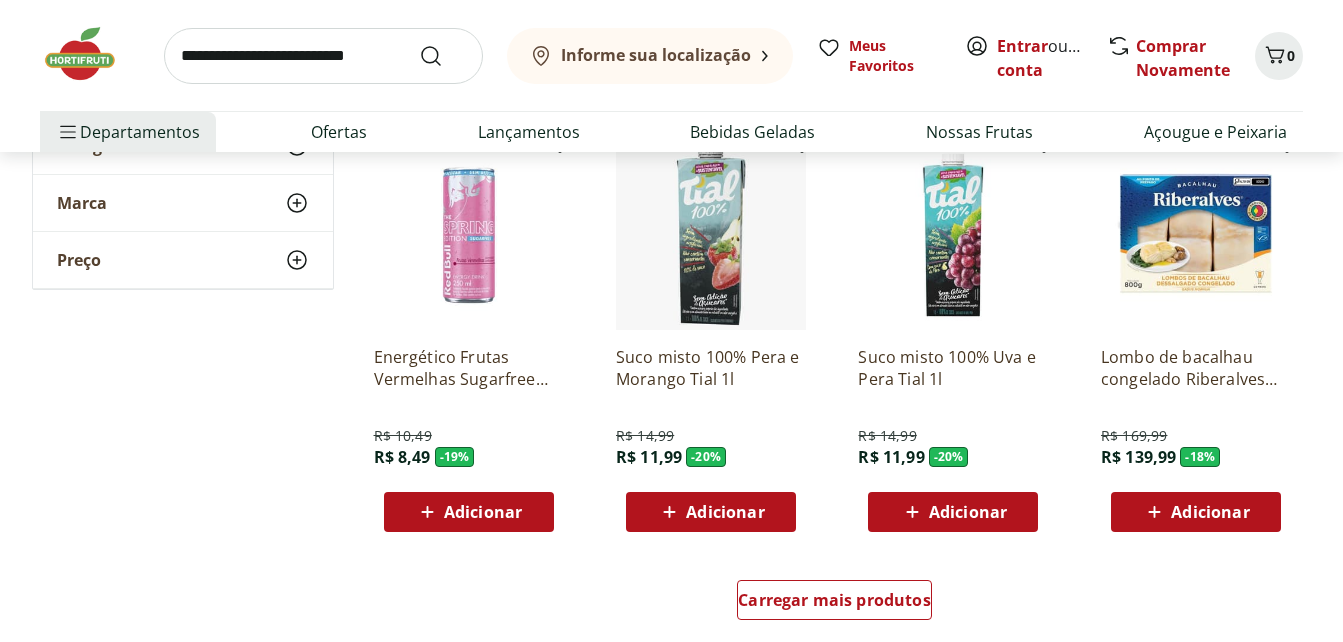 scroll, scrollTop: 7800, scrollLeft: 0, axis: vertical 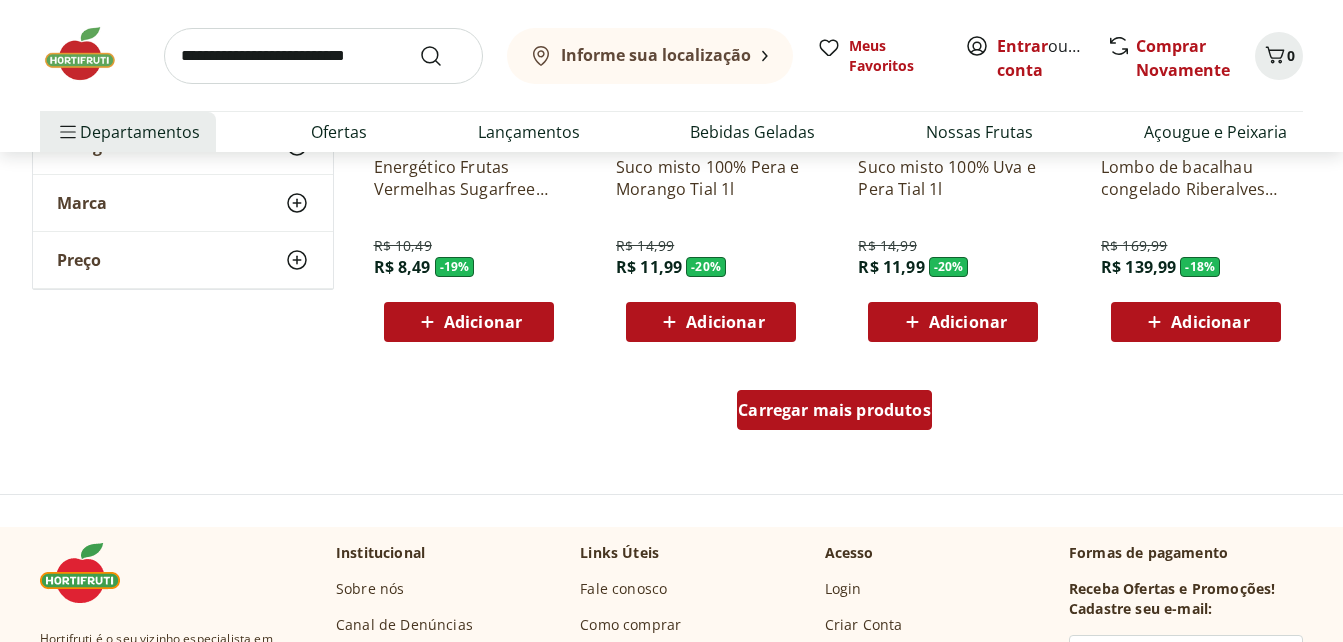 click on "Carregar mais produtos" at bounding box center (834, 410) 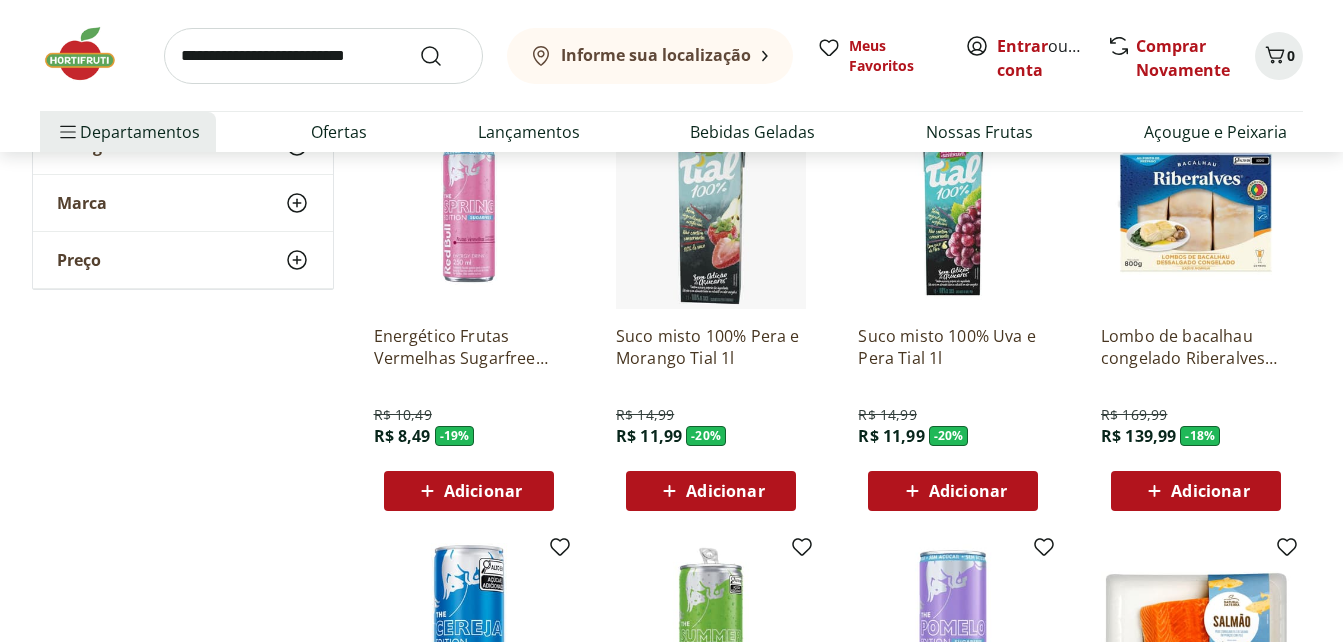 scroll, scrollTop: 7600, scrollLeft: 0, axis: vertical 